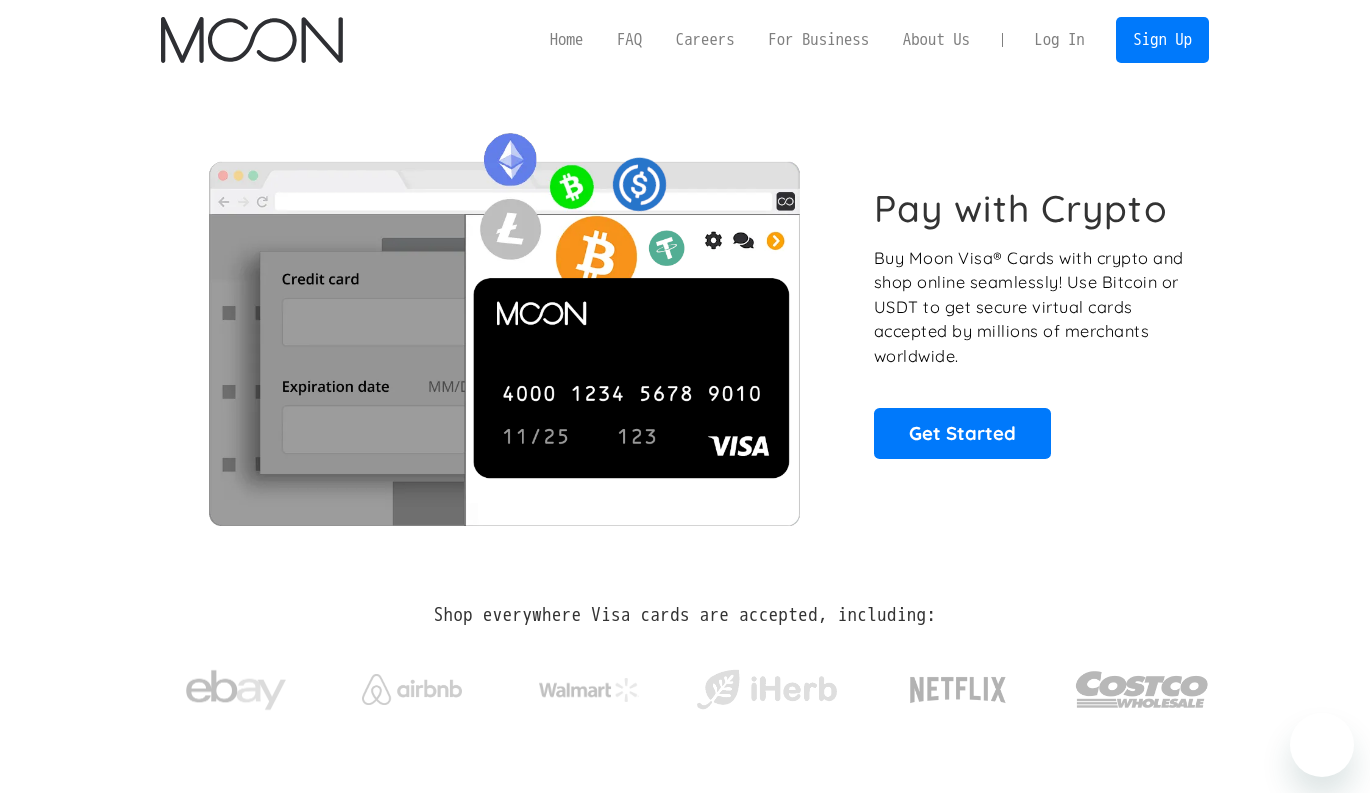 scroll, scrollTop: 470, scrollLeft: 0, axis: vertical 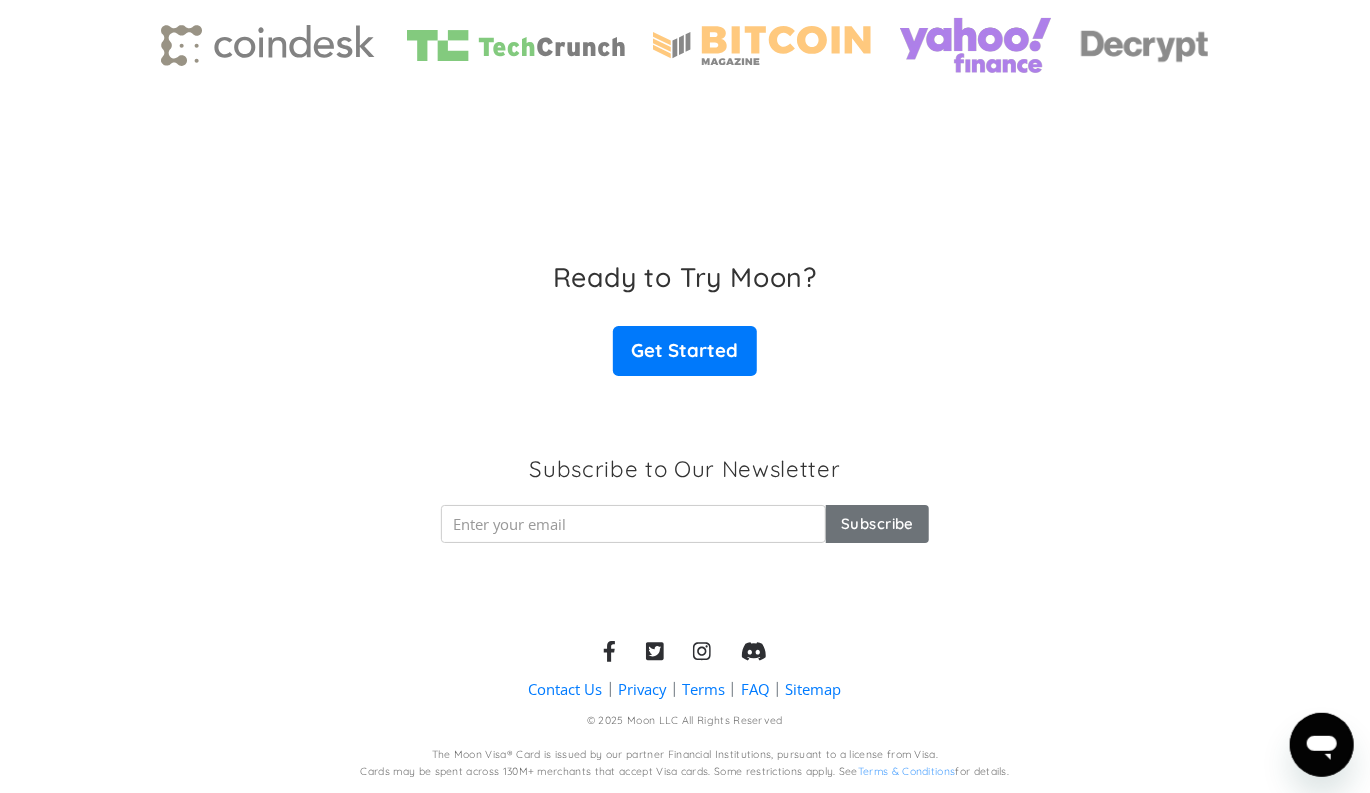 click on "Terms" at bounding box center [703, 689] 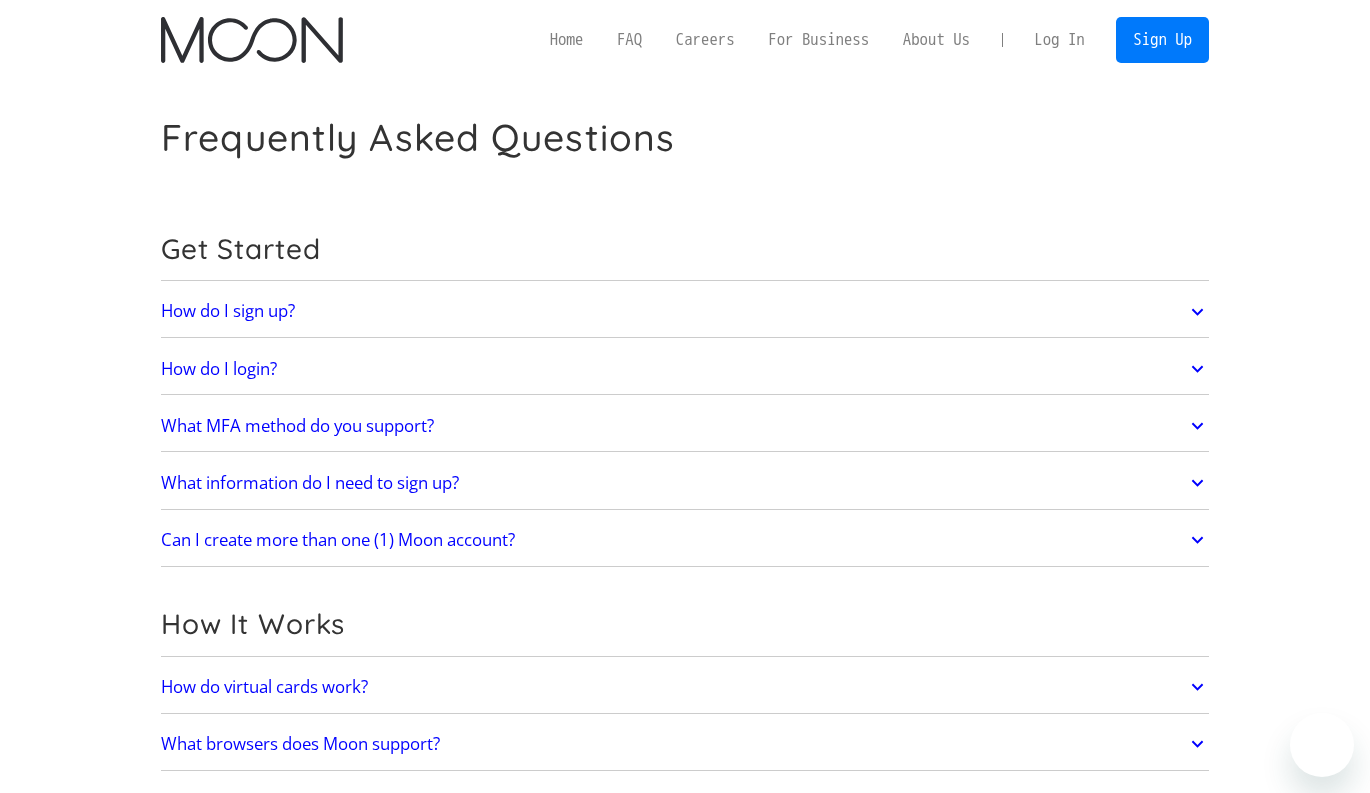scroll, scrollTop: 0, scrollLeft: 0, axis: both 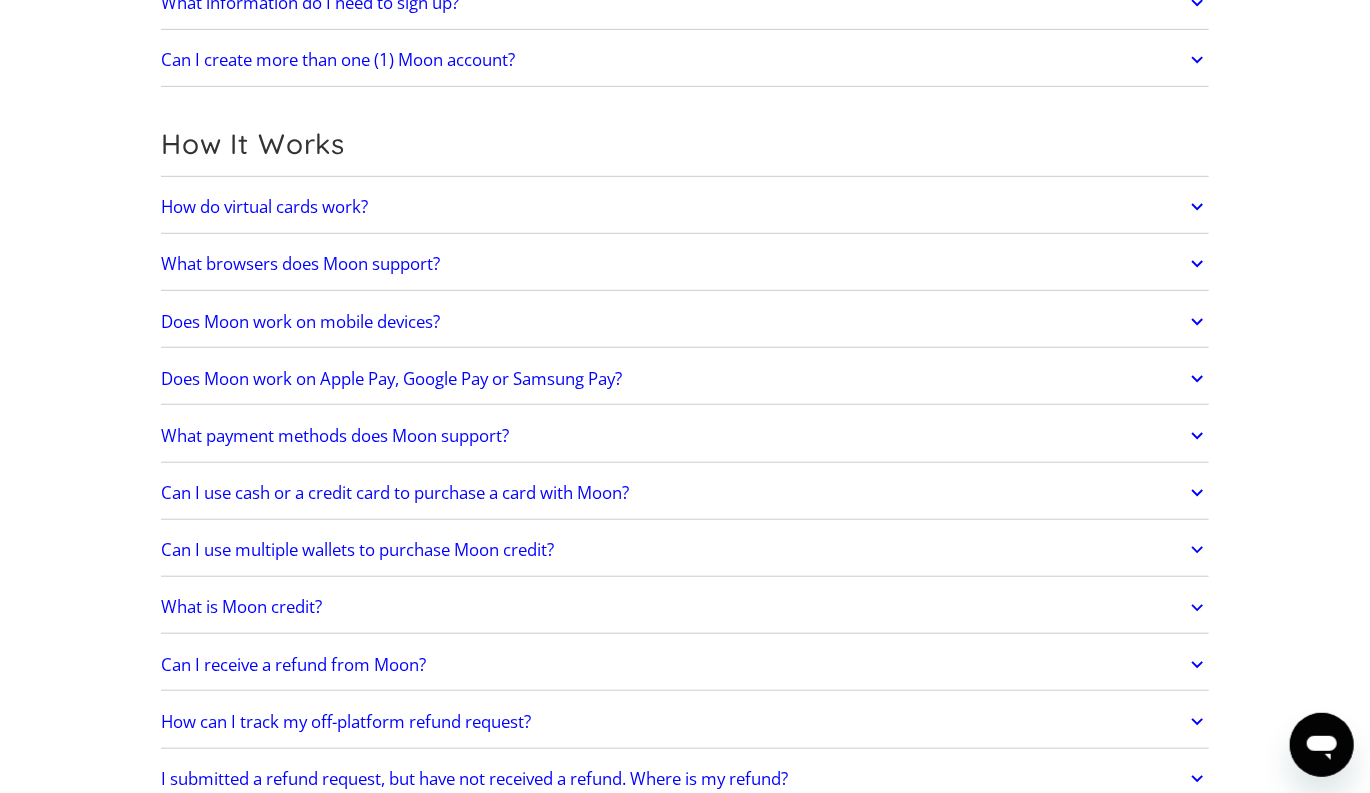 click on "Can I use cash or a credit card to purchase a card with Moon?" at bounding box center [395, 493] 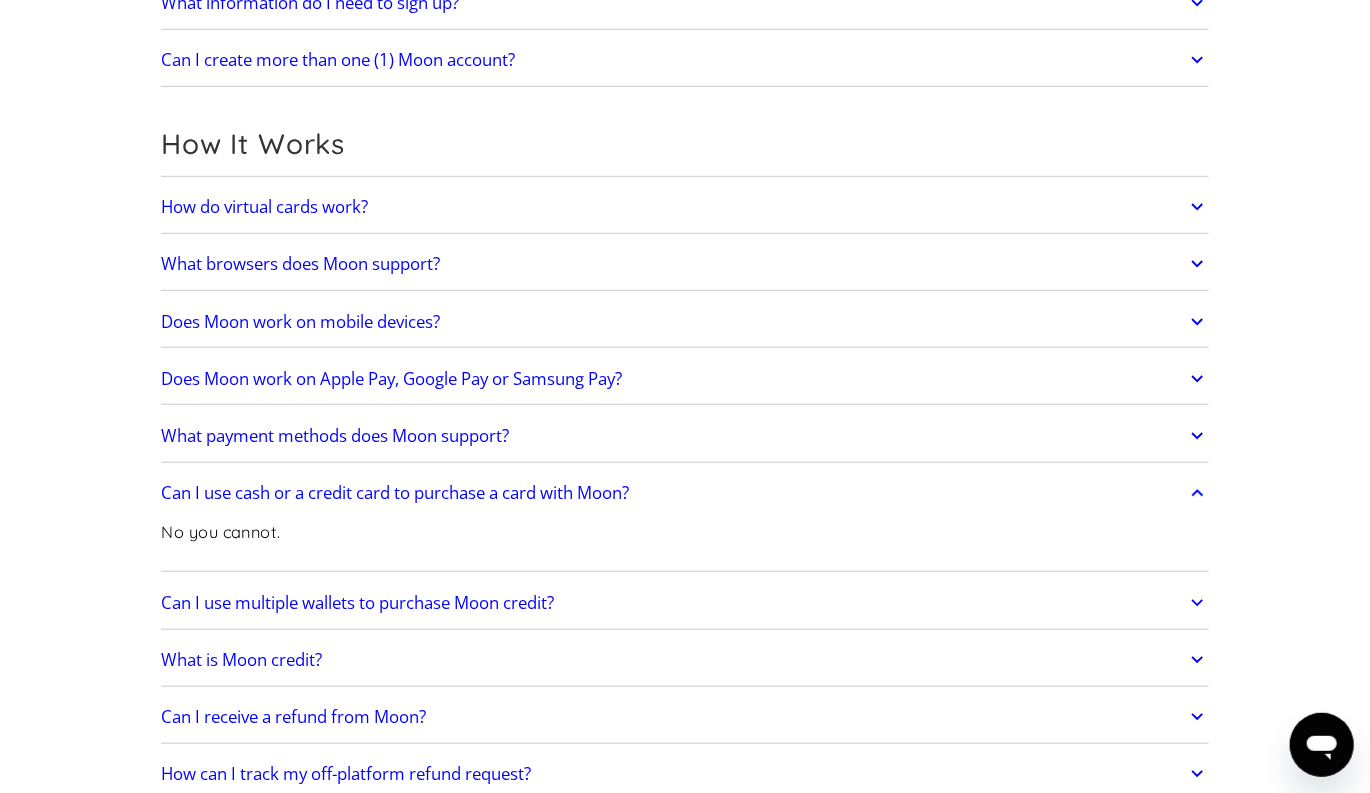 click on "Can I use cash or a credit card to purchase a card with Moon?" at bounding box center [395, 493] 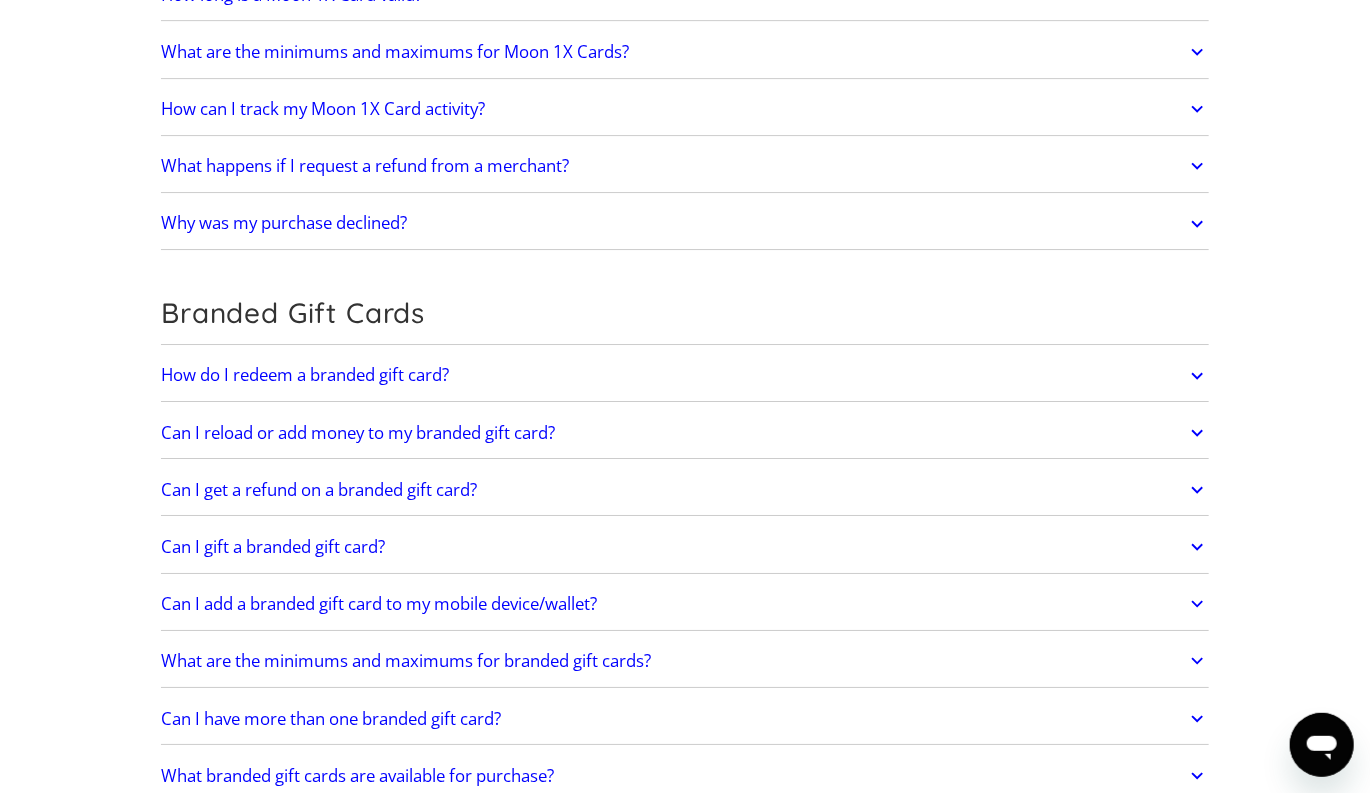 scroll, scrollTop: 3180, scrollLeft: 0, axis: vertical 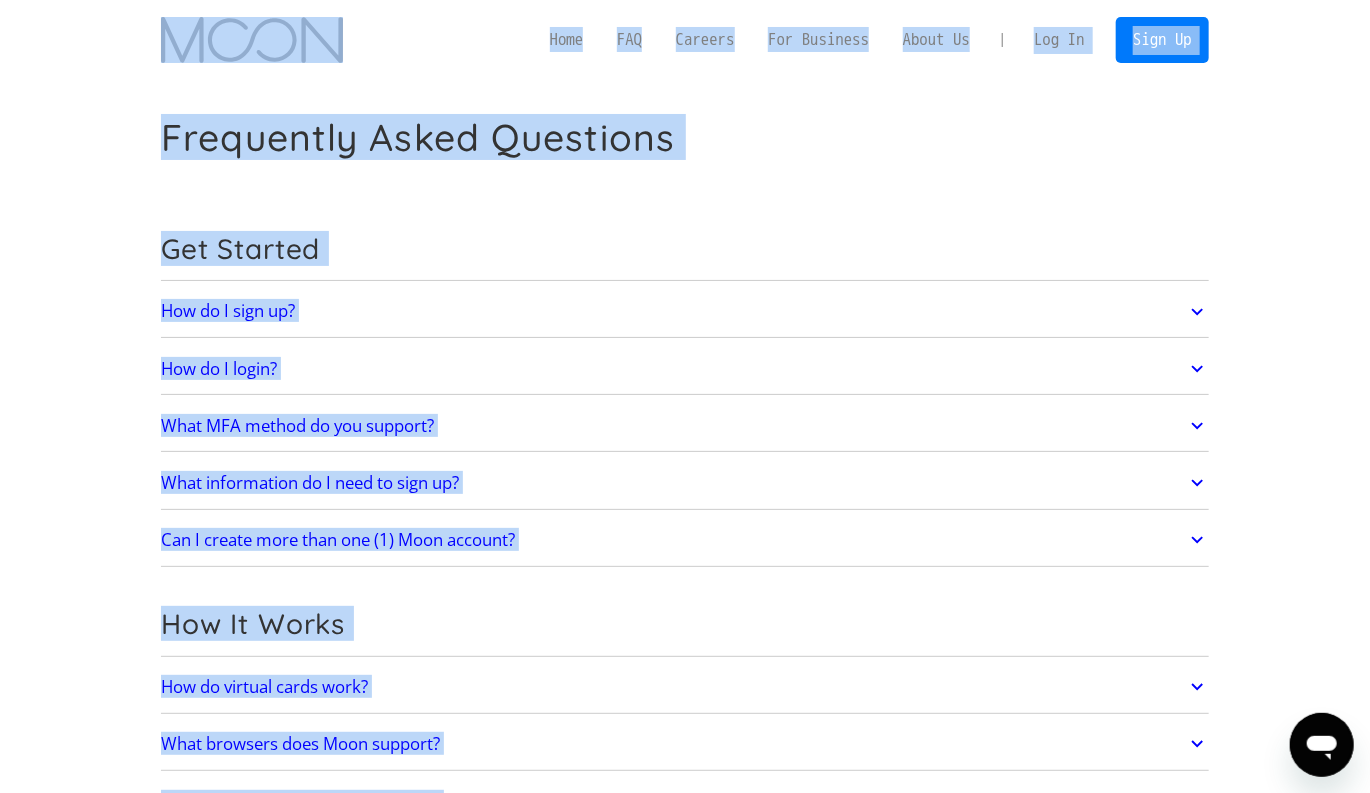 drag, startPoint x: 723, startPoint y: 571, endPoint x: 1, endPoint y: -100, distance: 985.65967 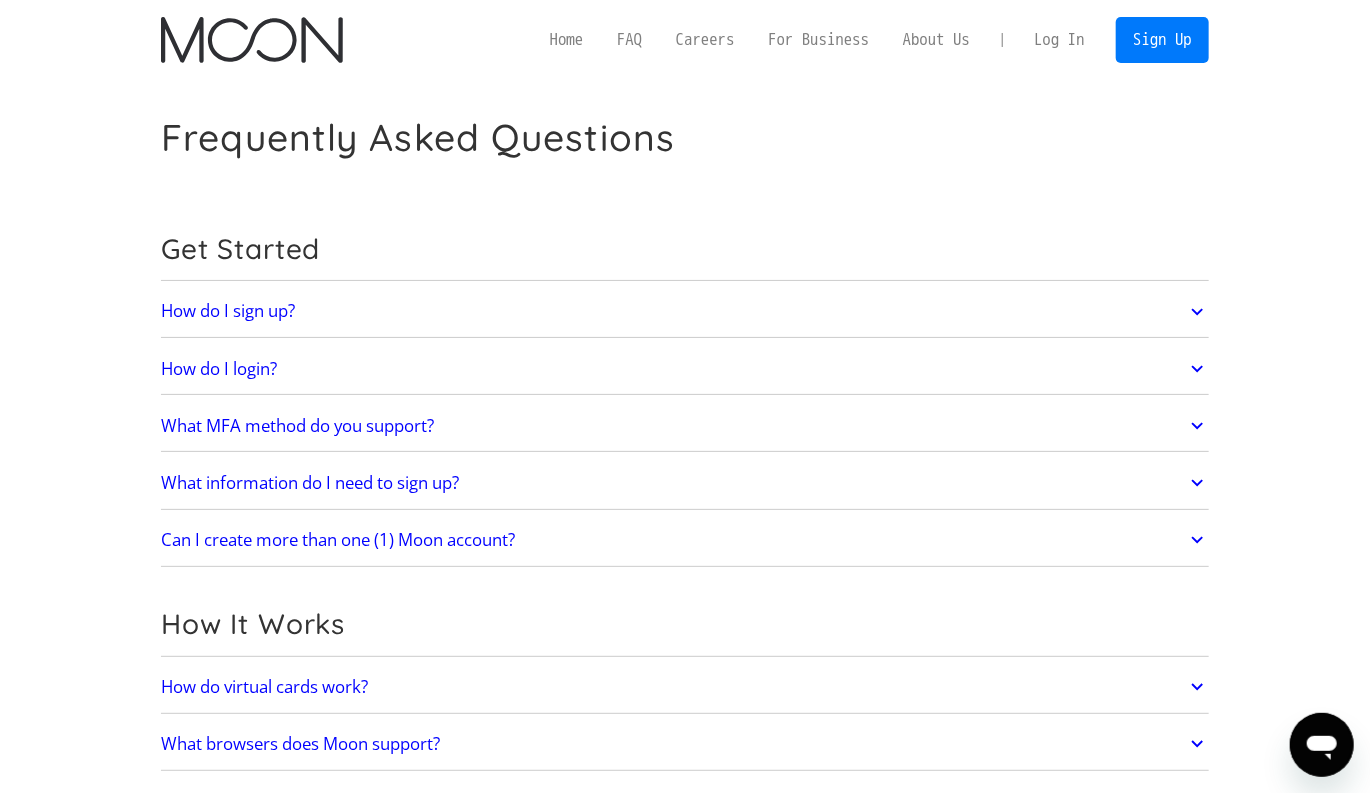 scroll, scrollTop: 0, scrollLeft: 0, axis: both 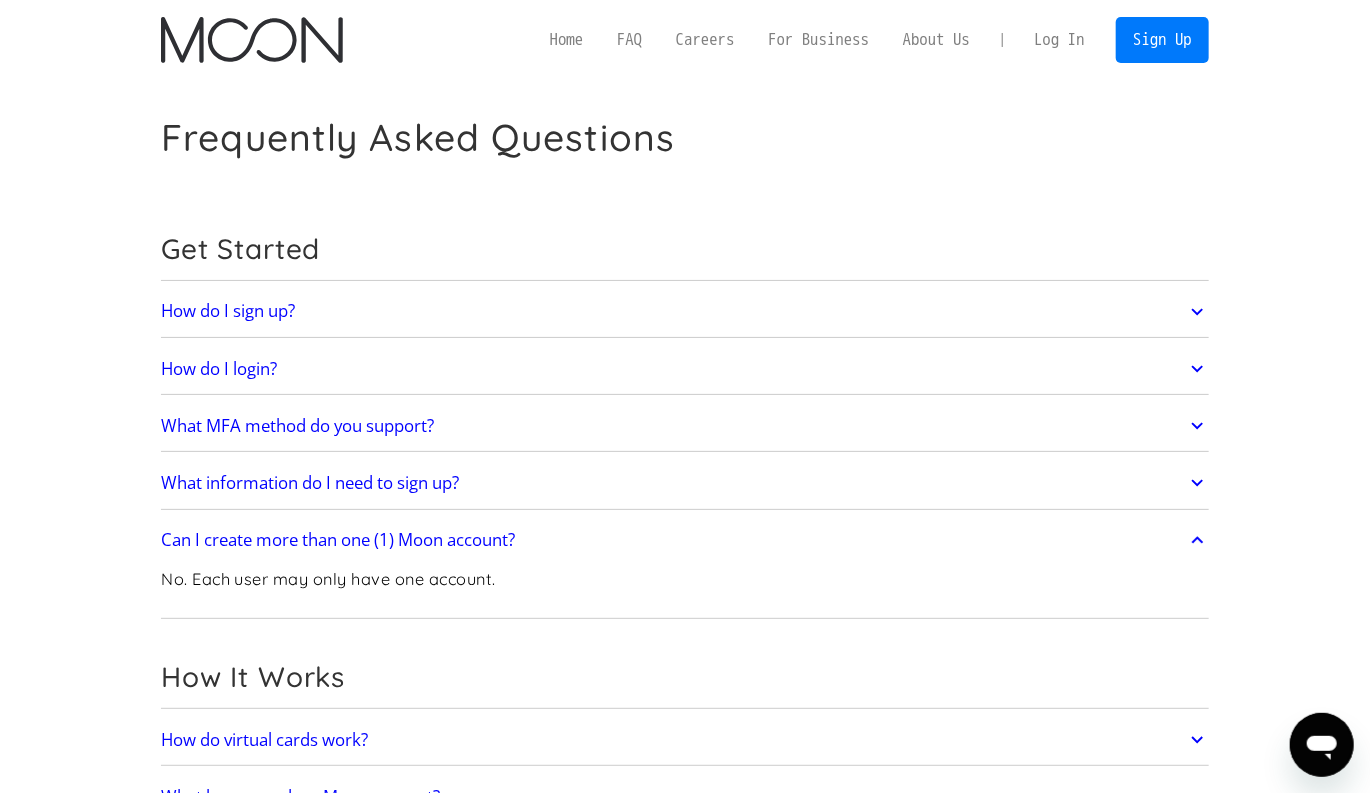 click on "Can I create more than one (1) Moon account?" at bounding box center [338, 540] 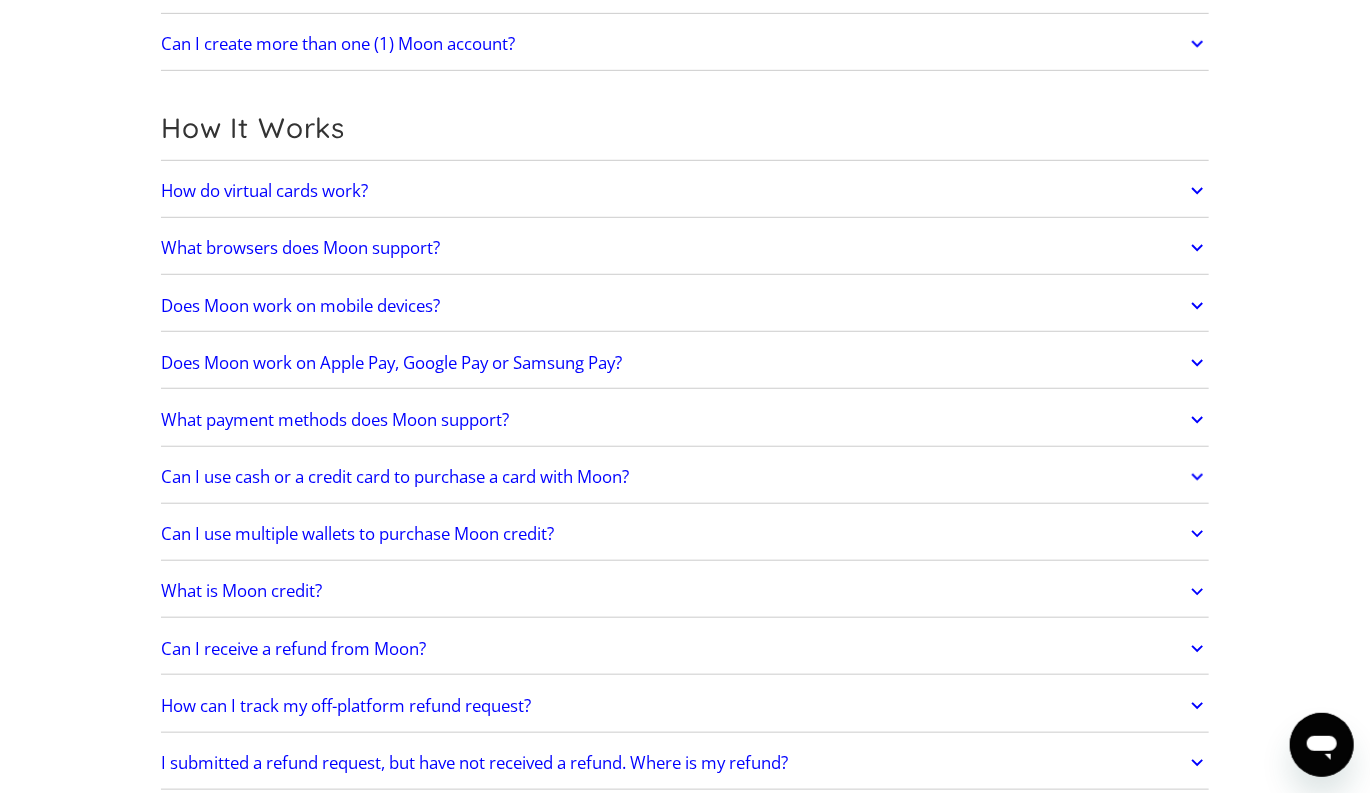 scroll, scrollTop: 583, scrollLeft: 0, axis: vertical 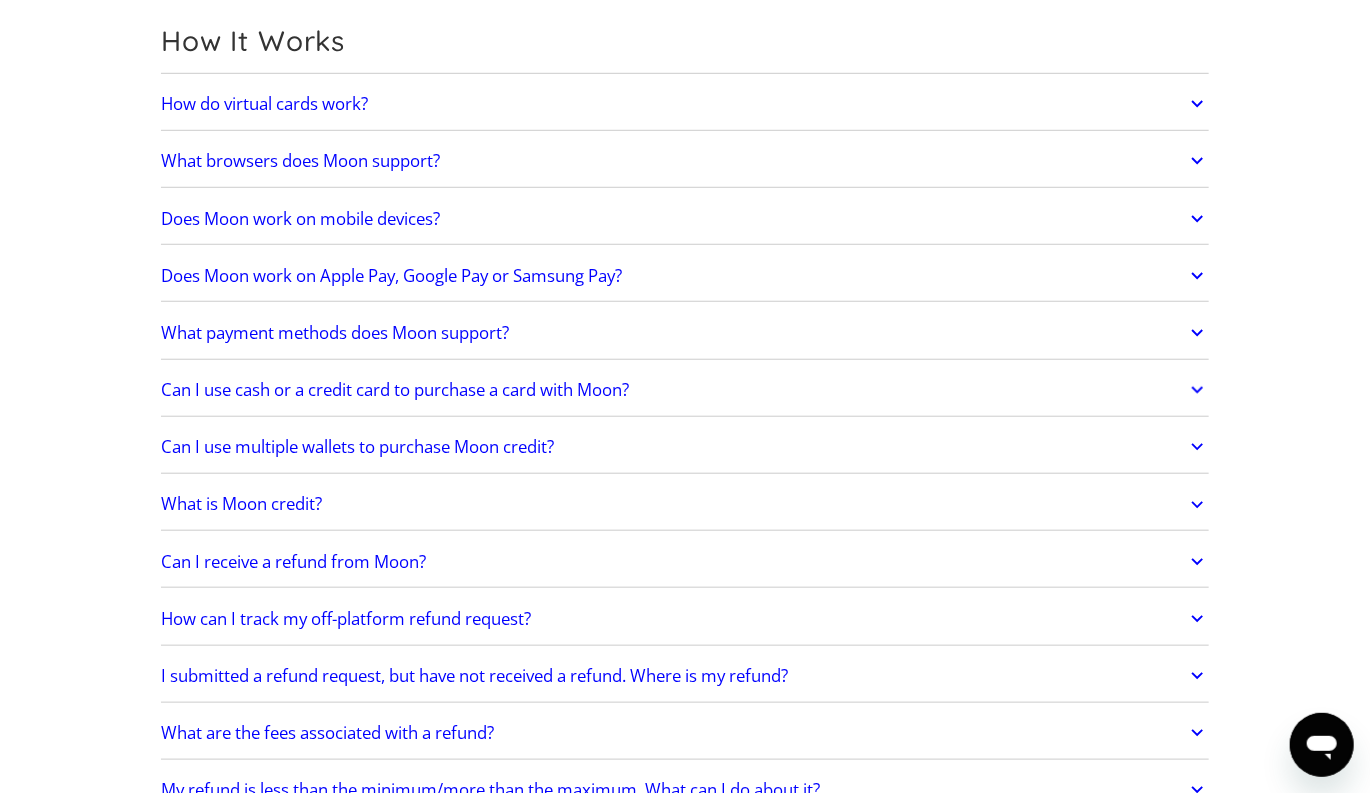 click on "Does Moon work on Apple Pay, Google Pay or Samsung Pay?" at bounding box center (391, 276) 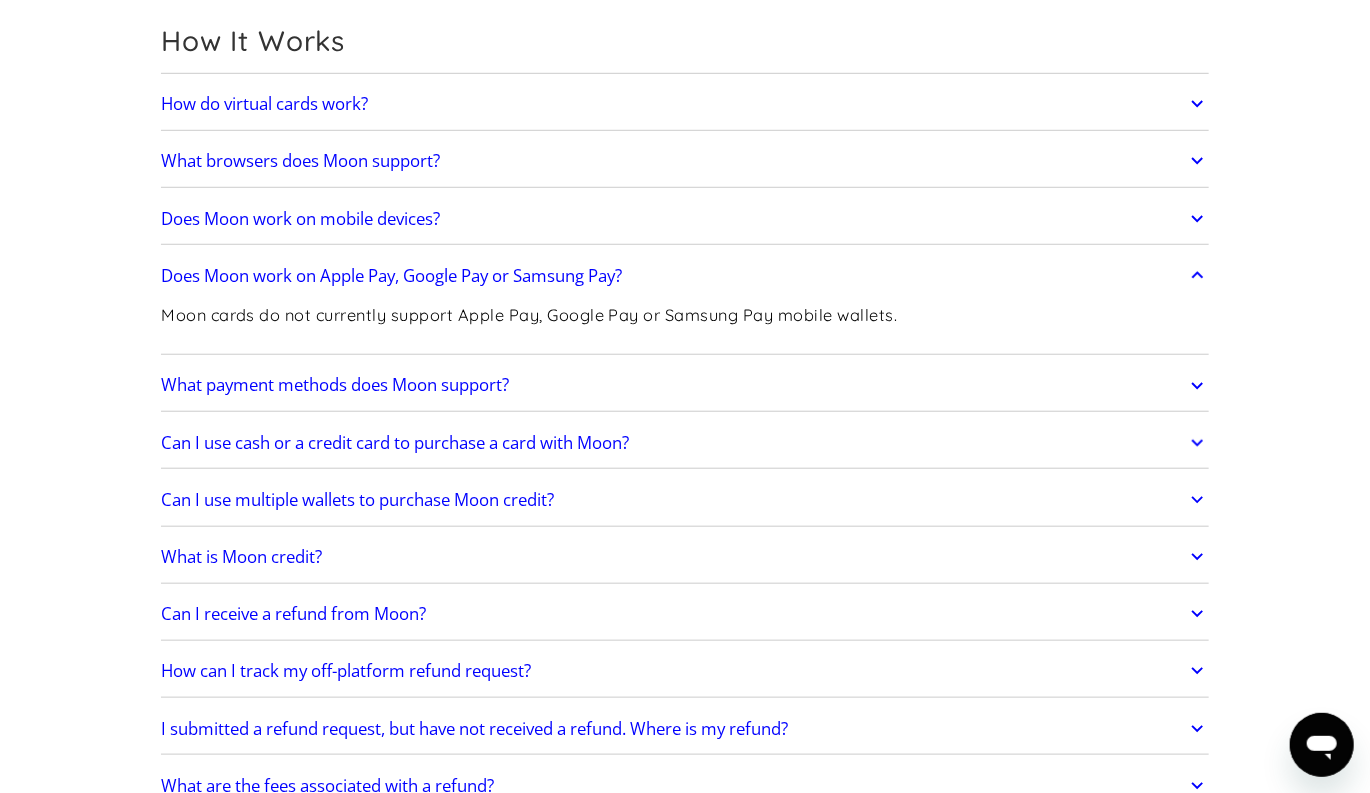 click on "Does Moon work on Apple Pay, Google Pay or Samsung Pay?" at bounding box center (391, 276) 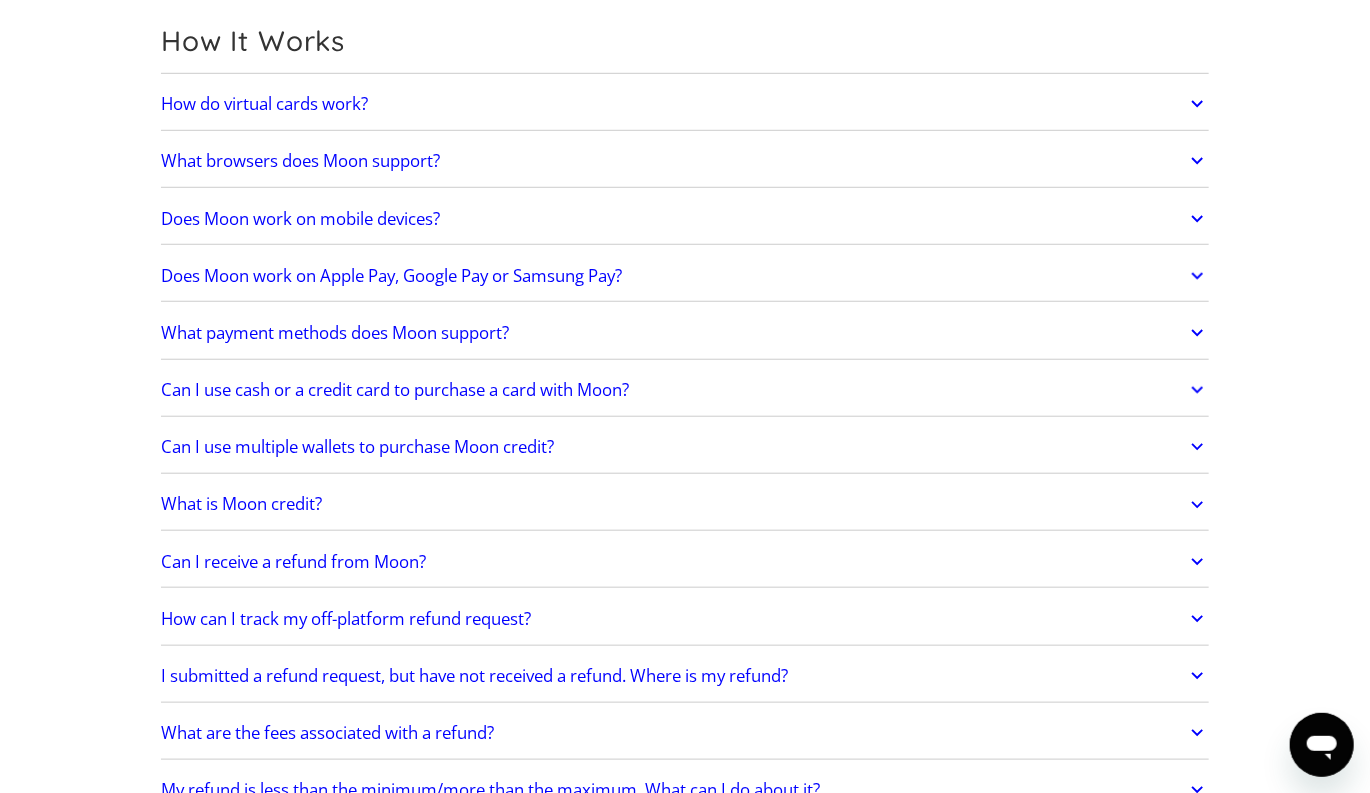 scroll, scrollTop: 766, scrollLeft: 0, axis: vertical 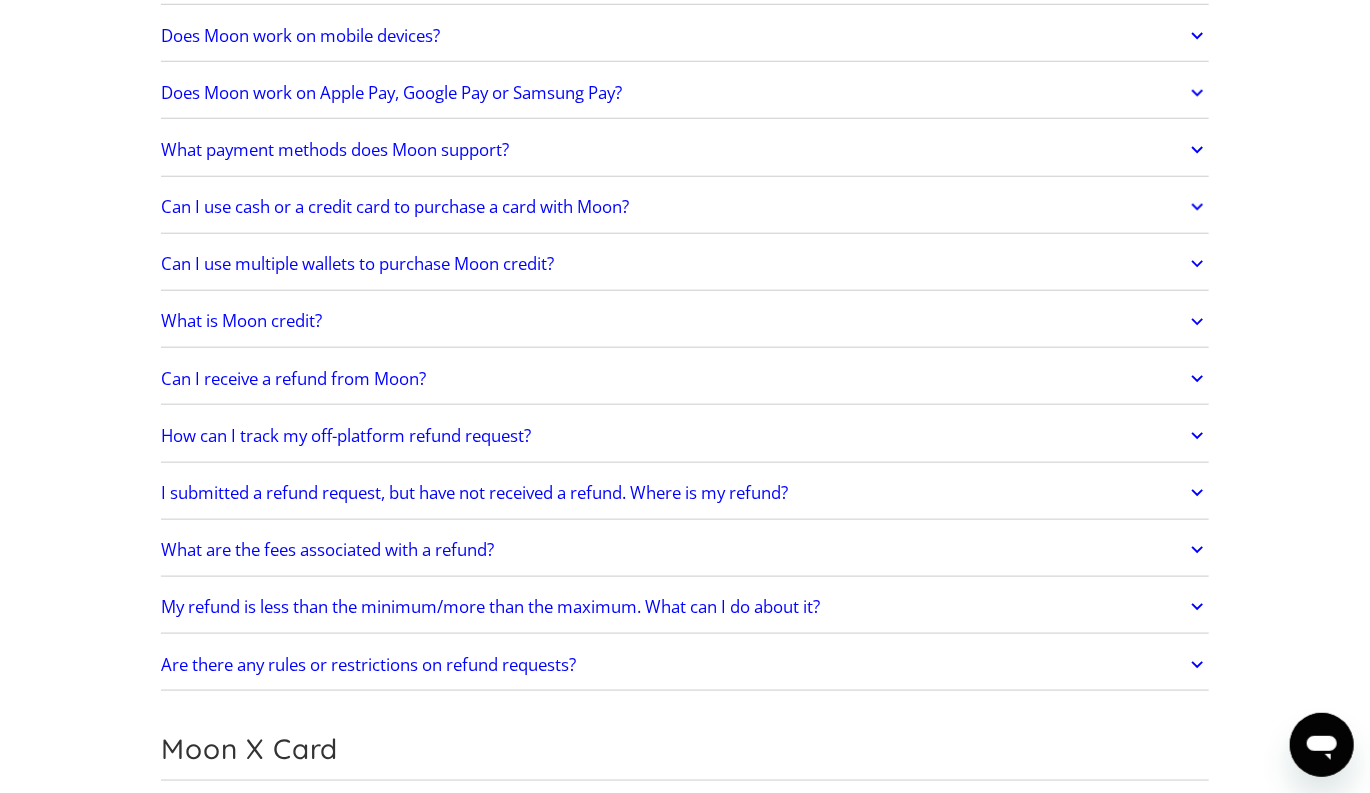 click on "Can I receive a refund from Moon?" at bounding box center (293, 379) 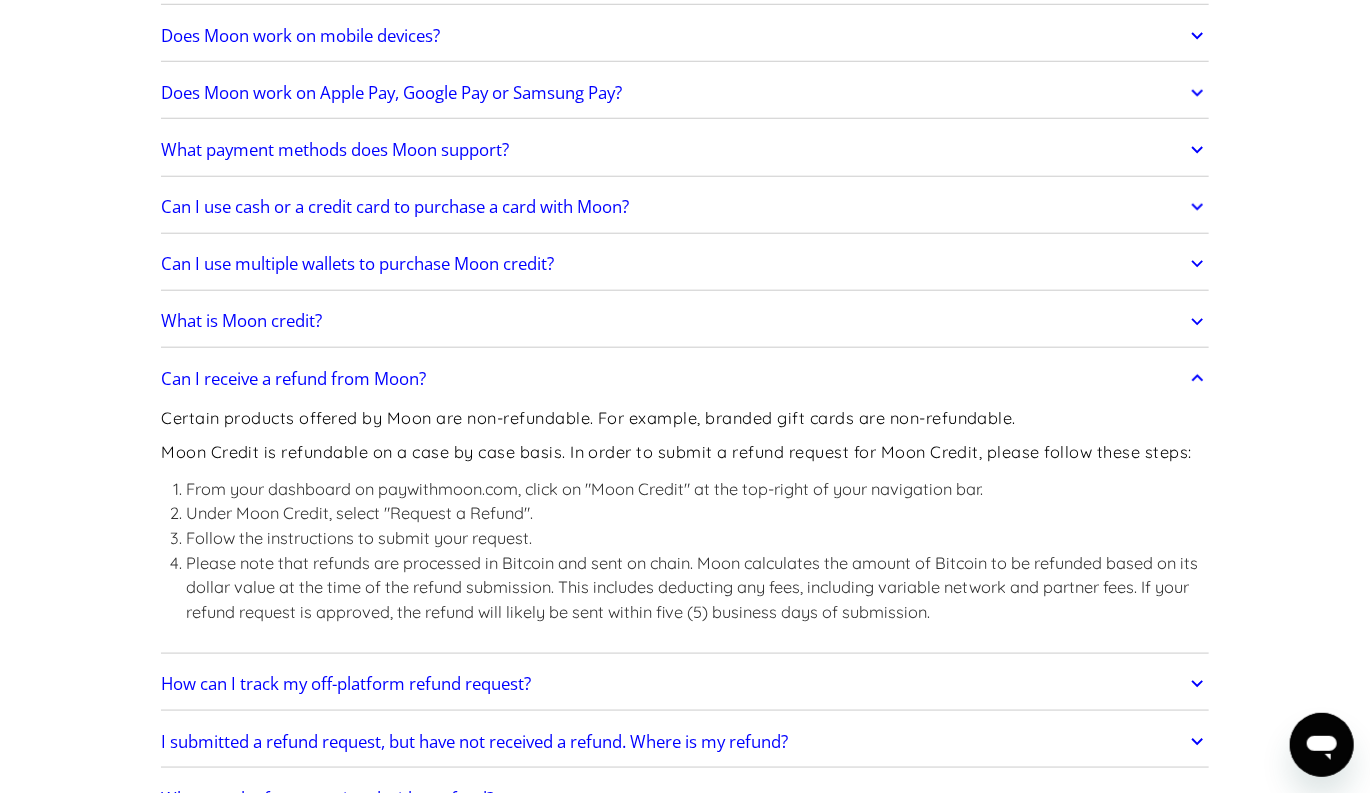 click on "Can I receive a refund from Moon?" at bounding box center [293, 379] 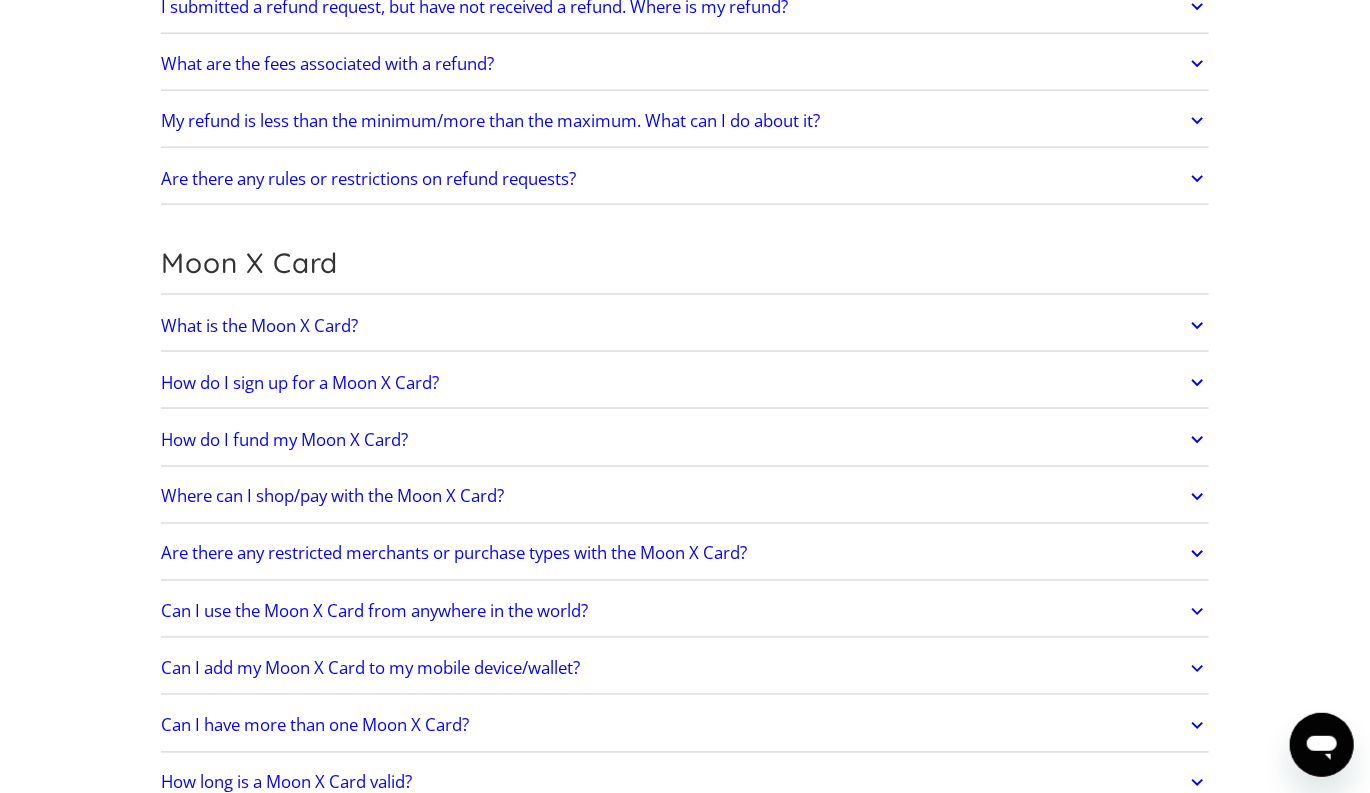 scroll, scrollTop: 1299, scrollLeft: 0, axis: vertical 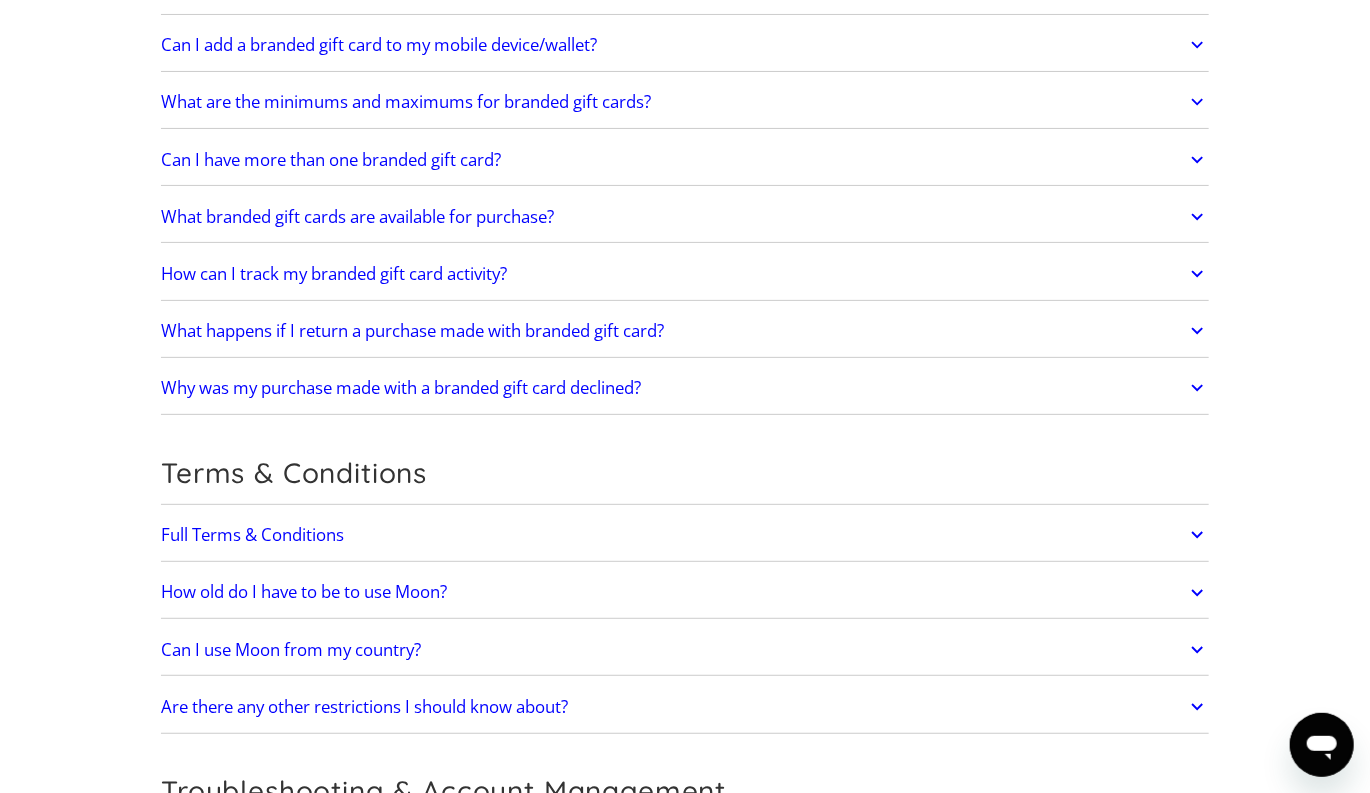 click on "Can I use Moon from my country?" at bounding box center [291, 650] 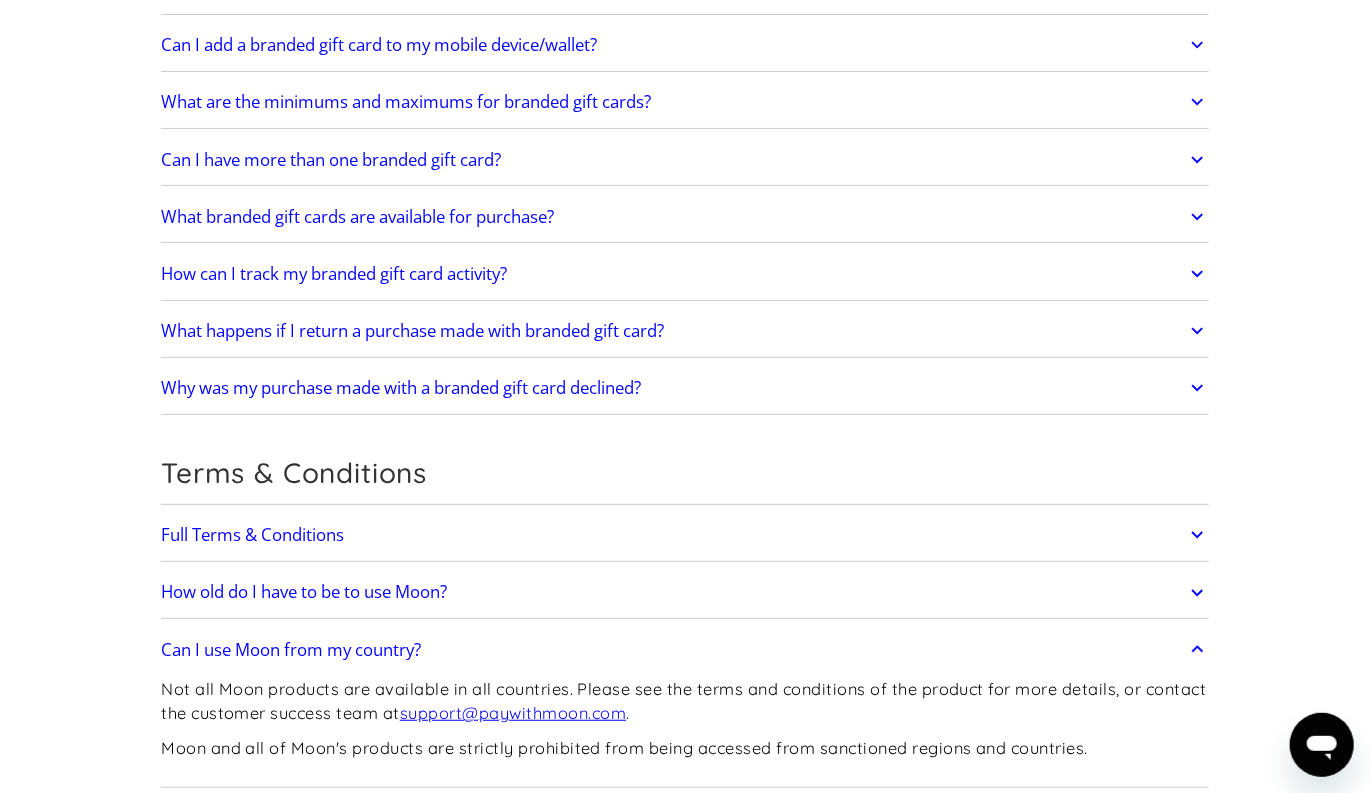 scroll, scrollTop: 3776, scrollLeft: 0, axis: vertical 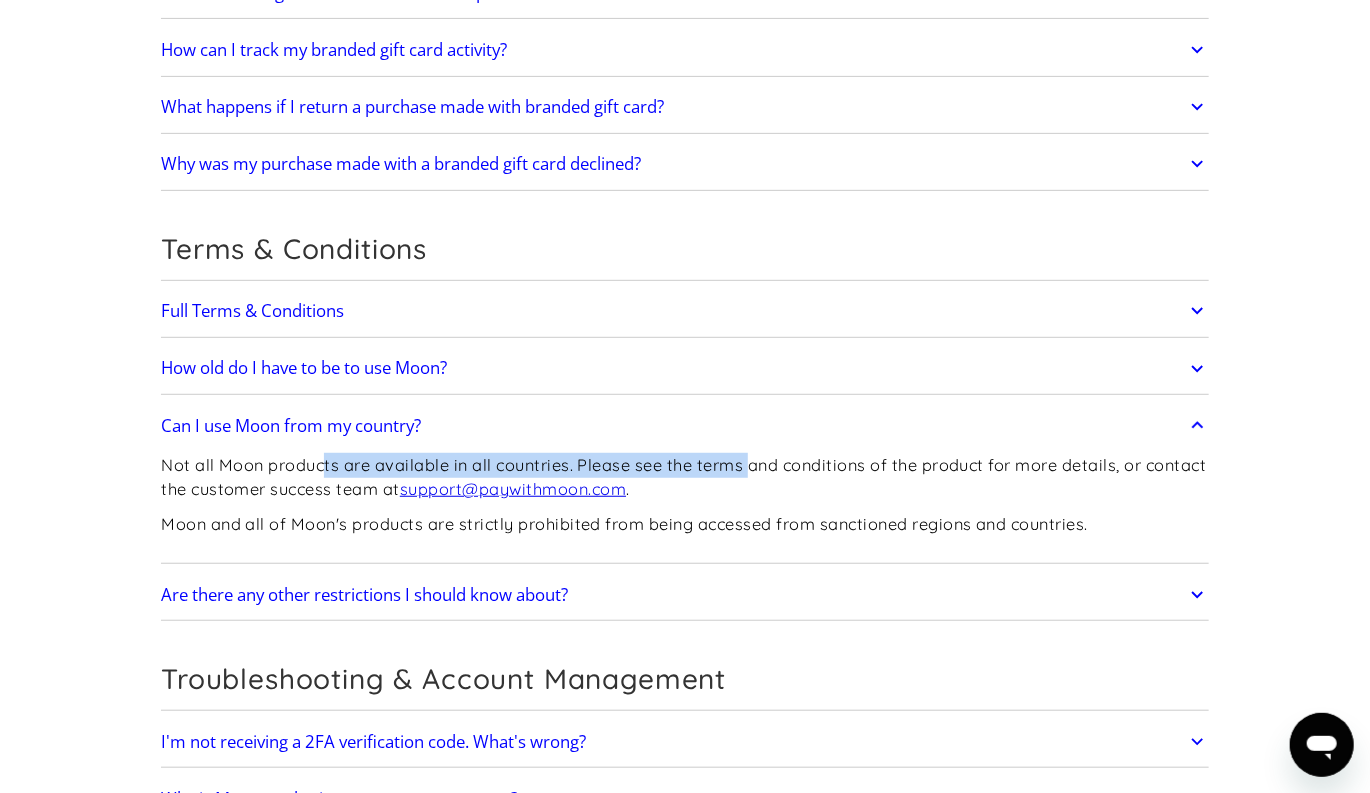 drag, startPoint x: 323, startPoint y: 456, endPoint x: 749, endPoint y: 442, distance: 426.22998 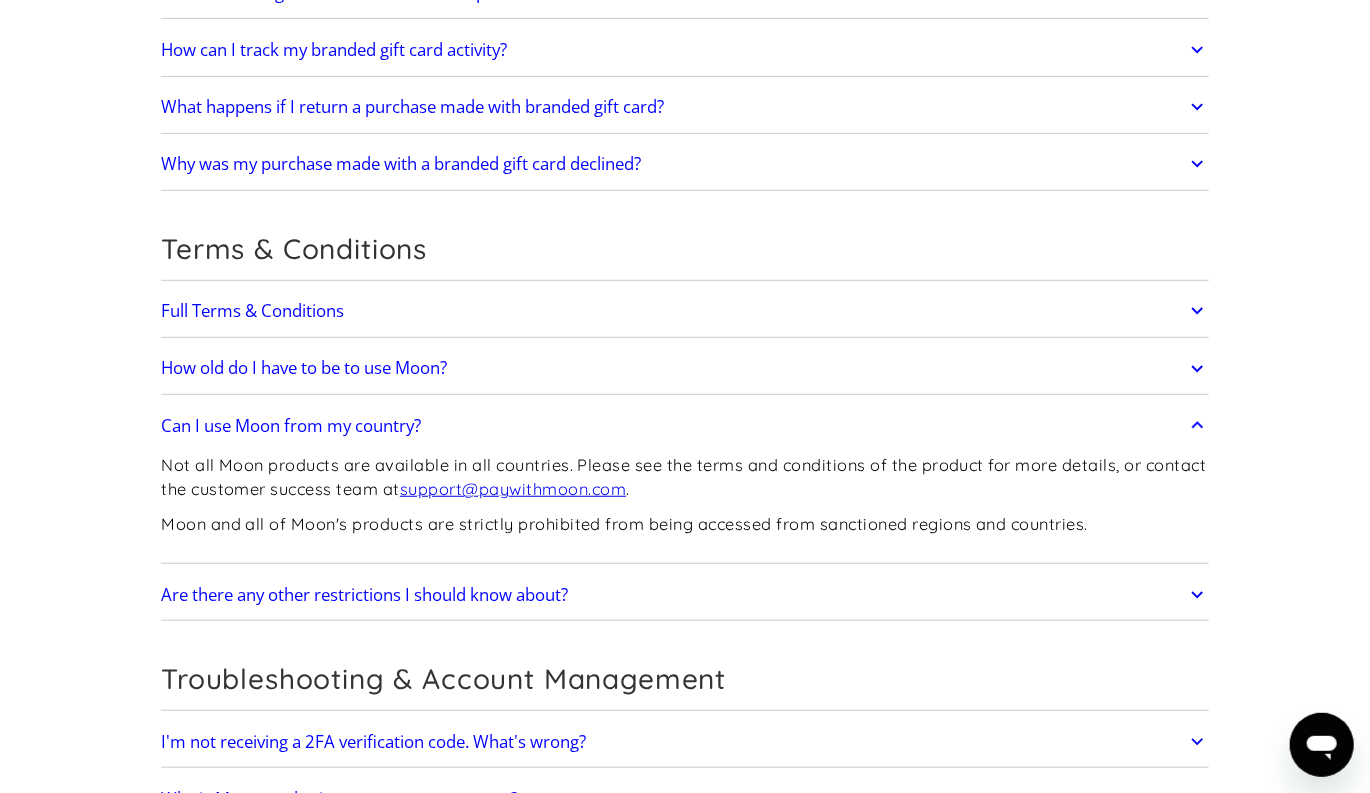 scroll, scrollTop: 4398, scrollLeft: 0, axis: vertical 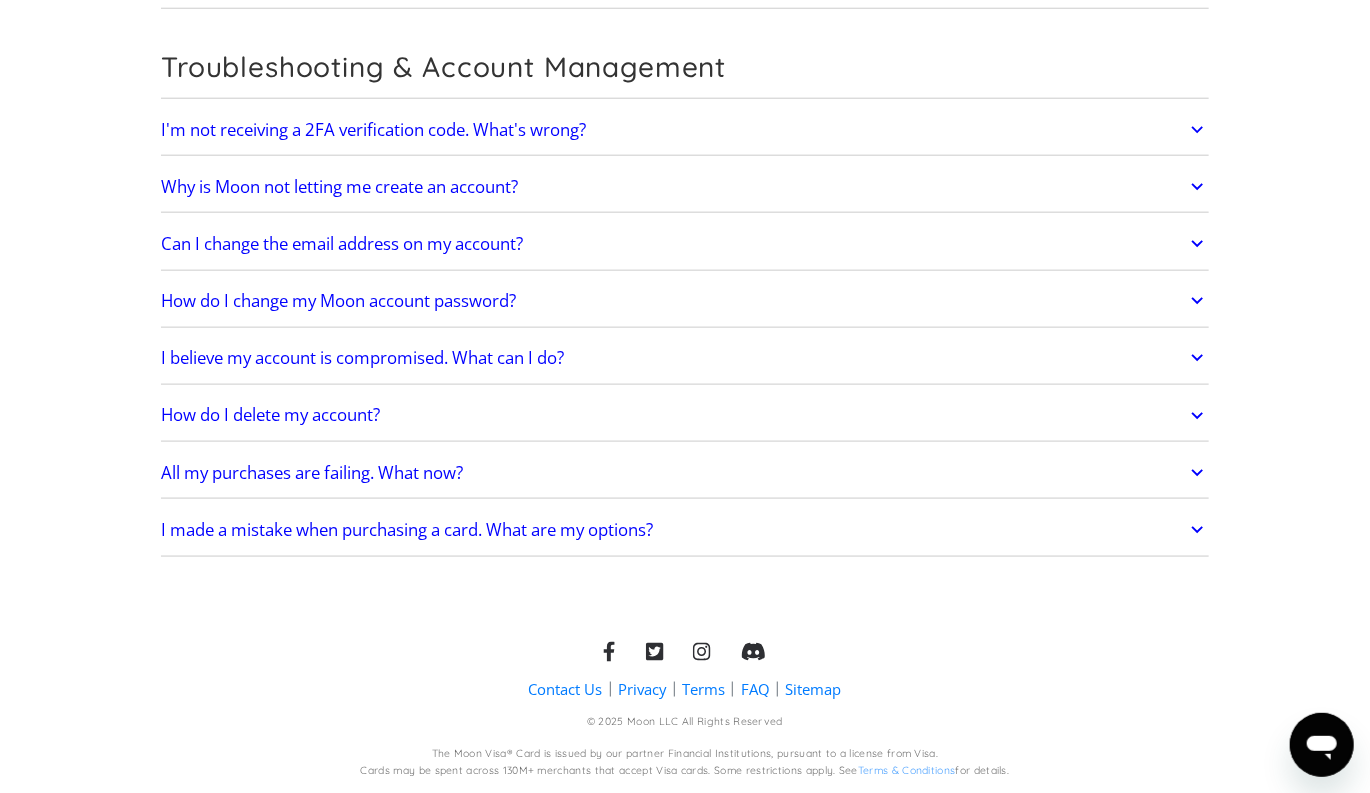 click on "Terms" at bounding box center (703, 689) 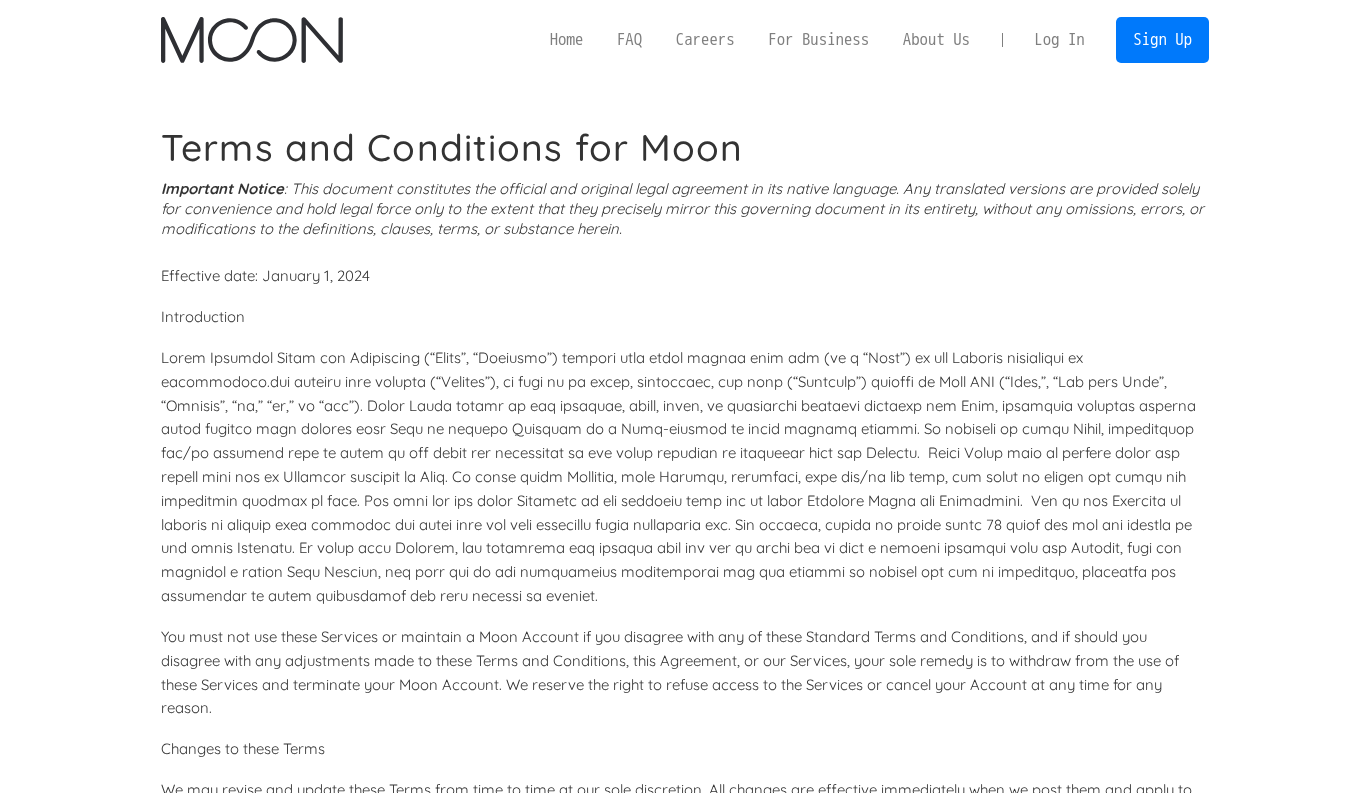 scroll, scrollTop: 0, scrollLeft: 0, axis: both 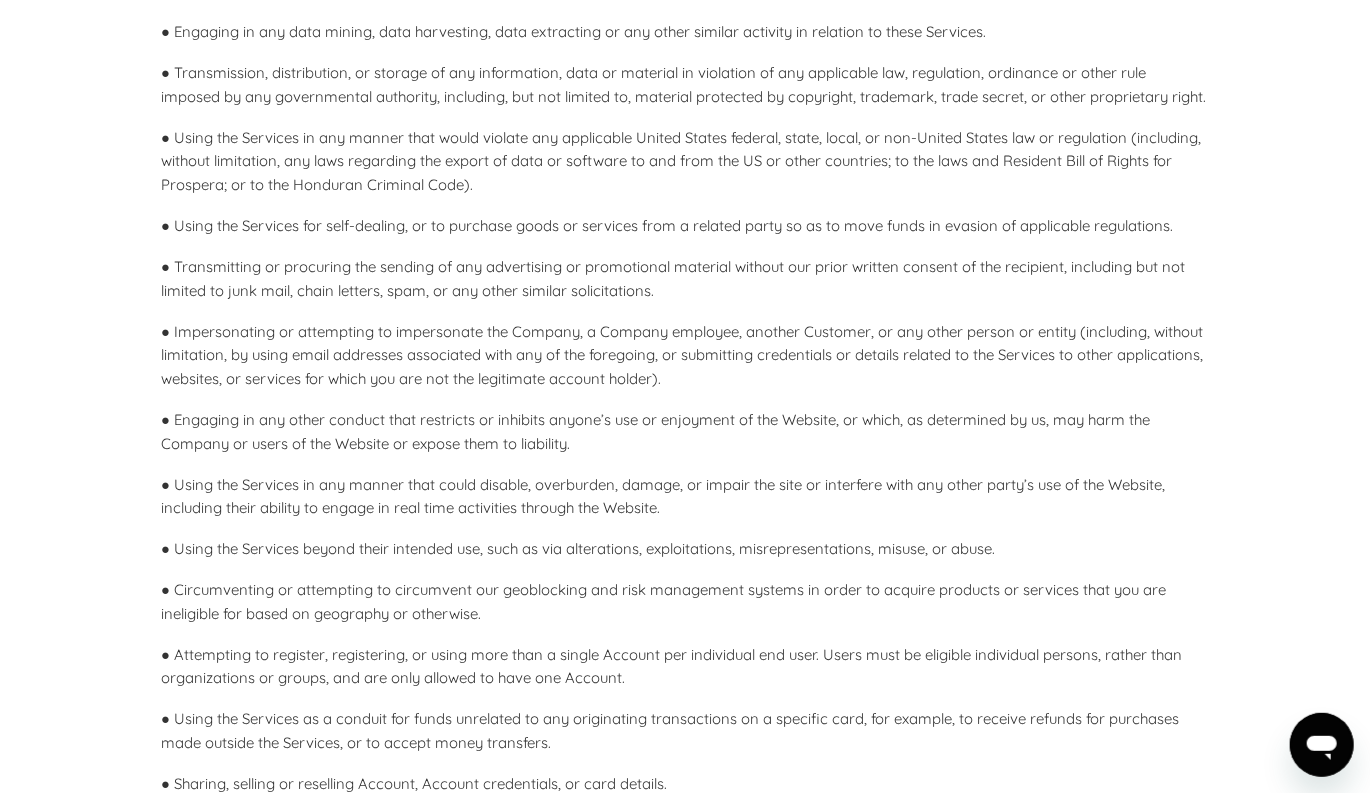 click on "● Using the Services in any manner that would violate any applicable United States federal, state, local, or non-United States law or regulation (including, without limitation, any laws regarding the export of data or software to and from the US or other countries; to the laws and Resident Bill of Rights for Prospera; or to the Honduran Criminal Code)." at bounding box center (685, 161) 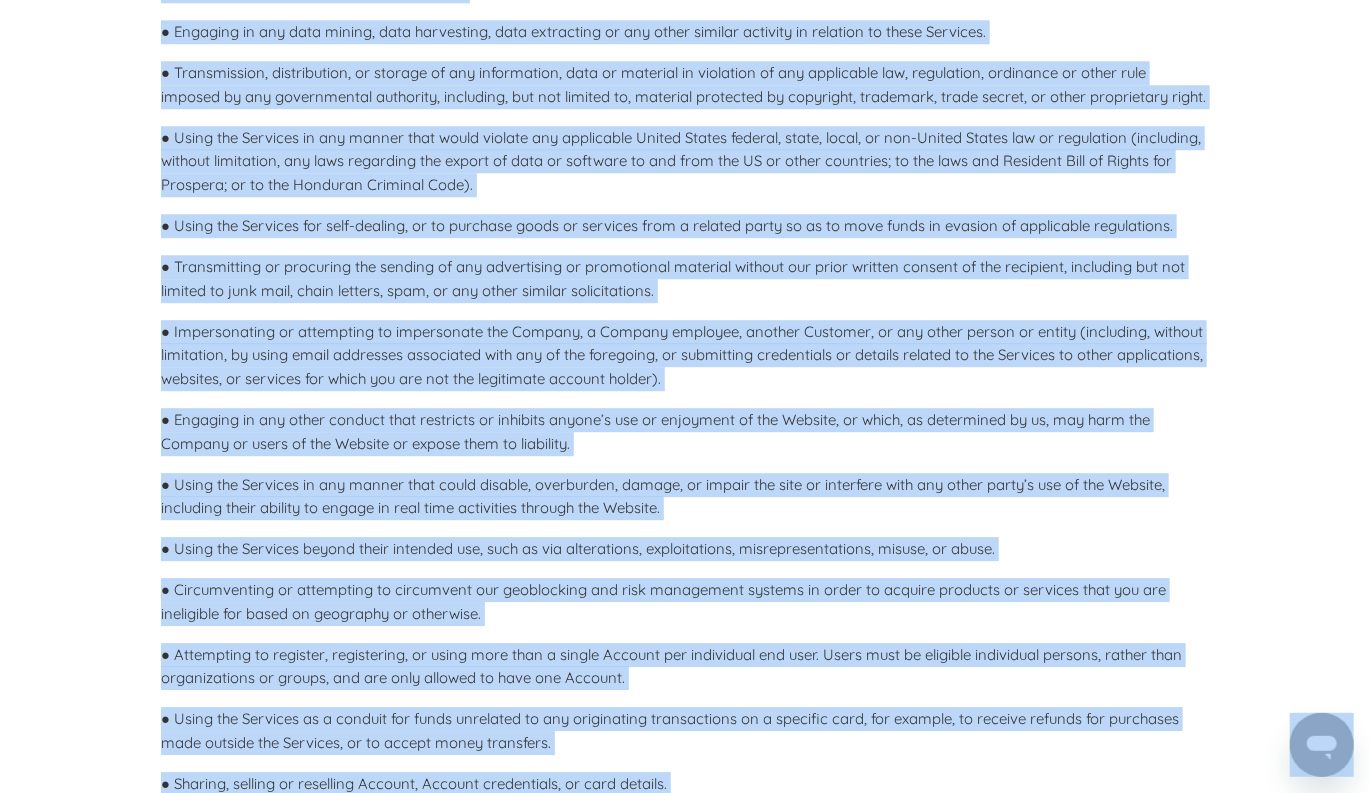 click on "● Using the Services in any manner that would violate any applicable United States federal, state, local, or non-United States law or regulation (including, without limitation, any laws regarding the export of data or software to and from the US or other countries; to the laws and Resident Bill of Rights for Prospera; or to the Honduran Criminal Code)." at bounding box center (685, 161) 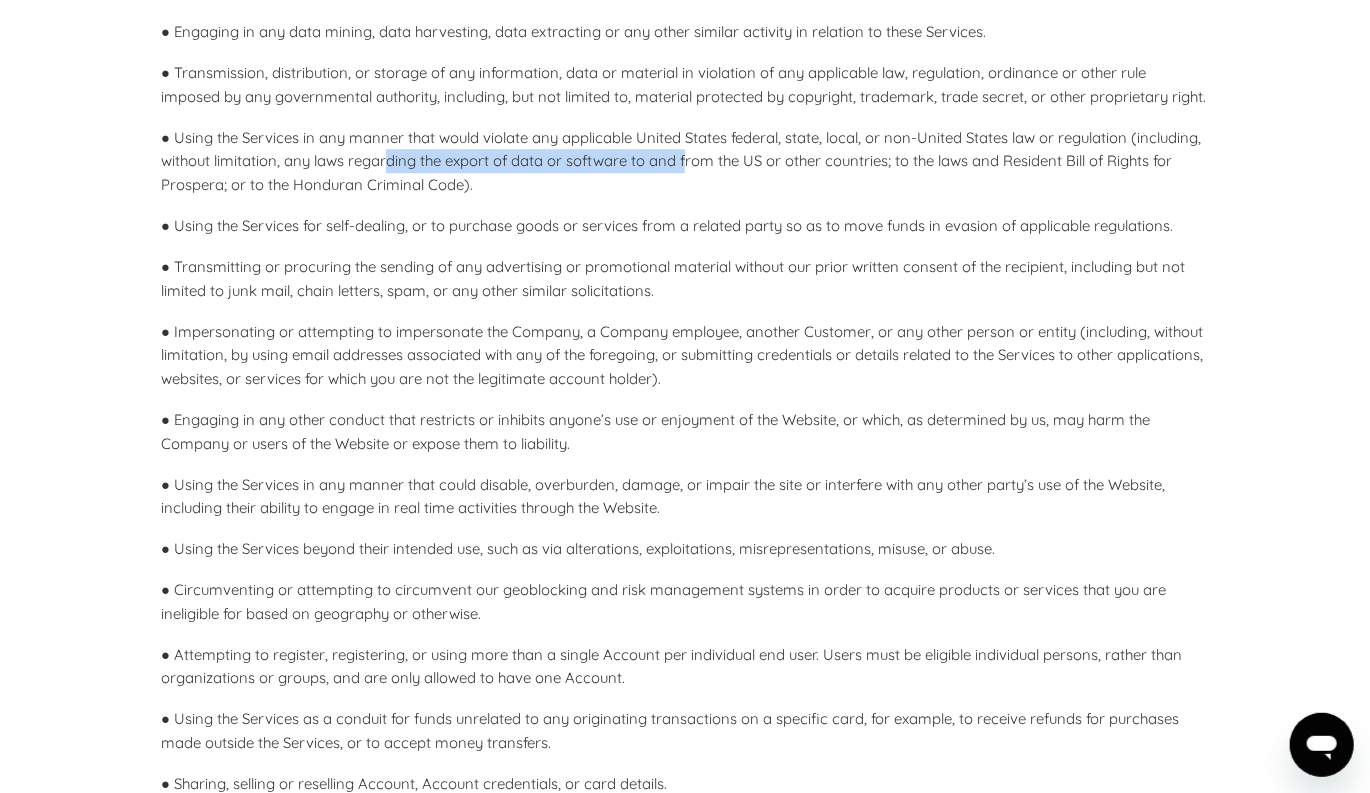 drag, startPoint x: 481, startPoint y: 394, endPoint x: 809, endPoint y: 406, distance: 328.21945 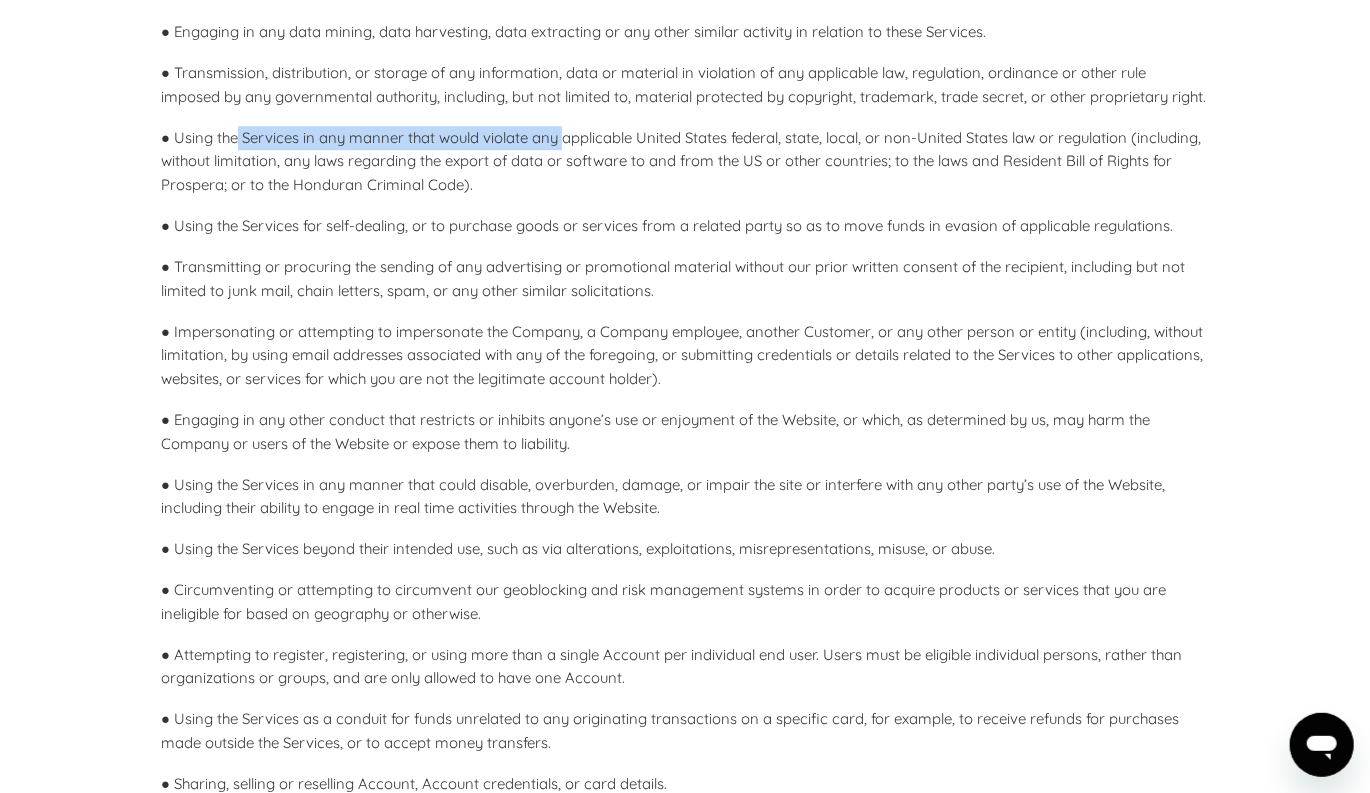 drag, startPoint x: 240, startPoint y: 374, endPoint x: 600, endPoint y: 368, distance: 360.05 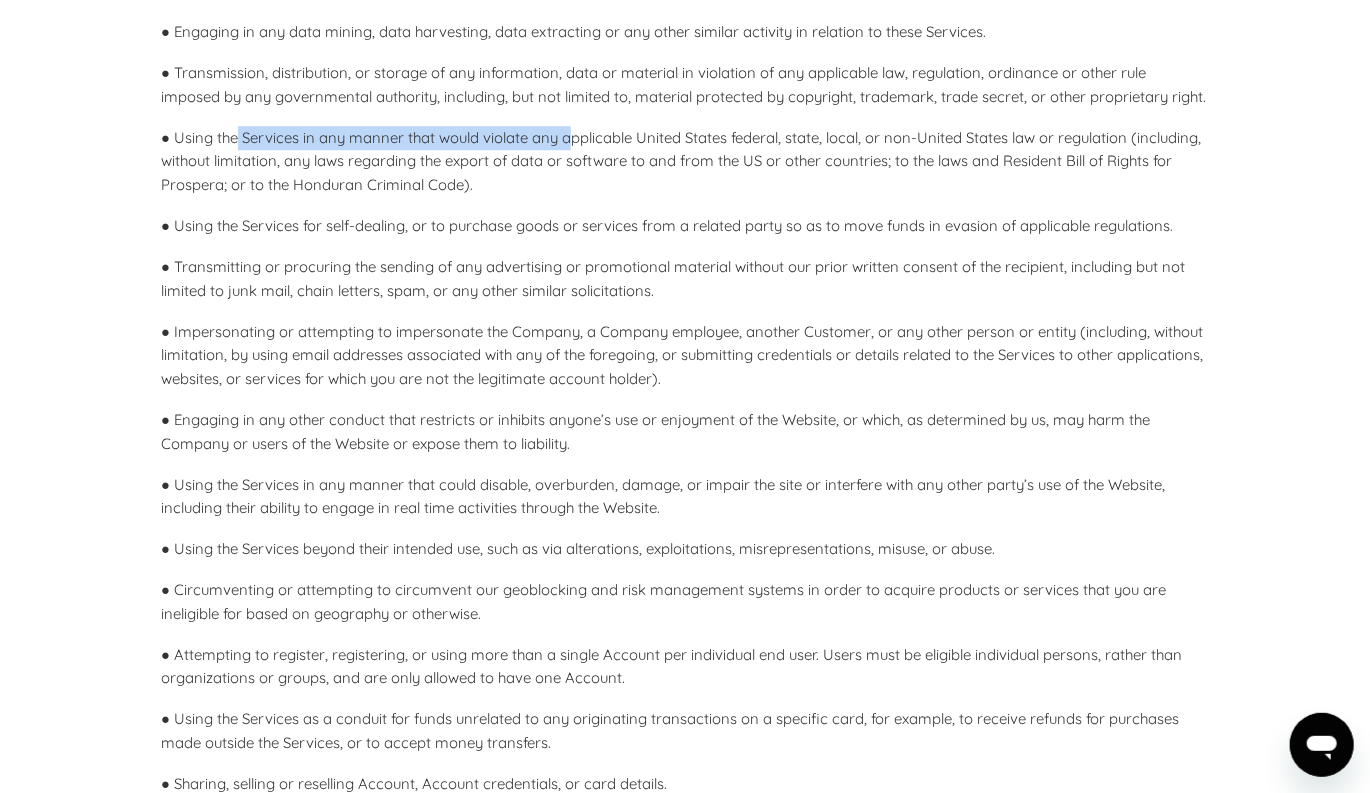 click on "● Using the Services in any manner that would violate any applicable United States federal, state, local, or non-United States law or regulation (including, without limitation, any laws regarding the export of data or software to and from the US or other countries; to the laws and Resident Bill of Rights for Prospera; or to the Honduran Criminal Code)." at bounding box center (685, 161) 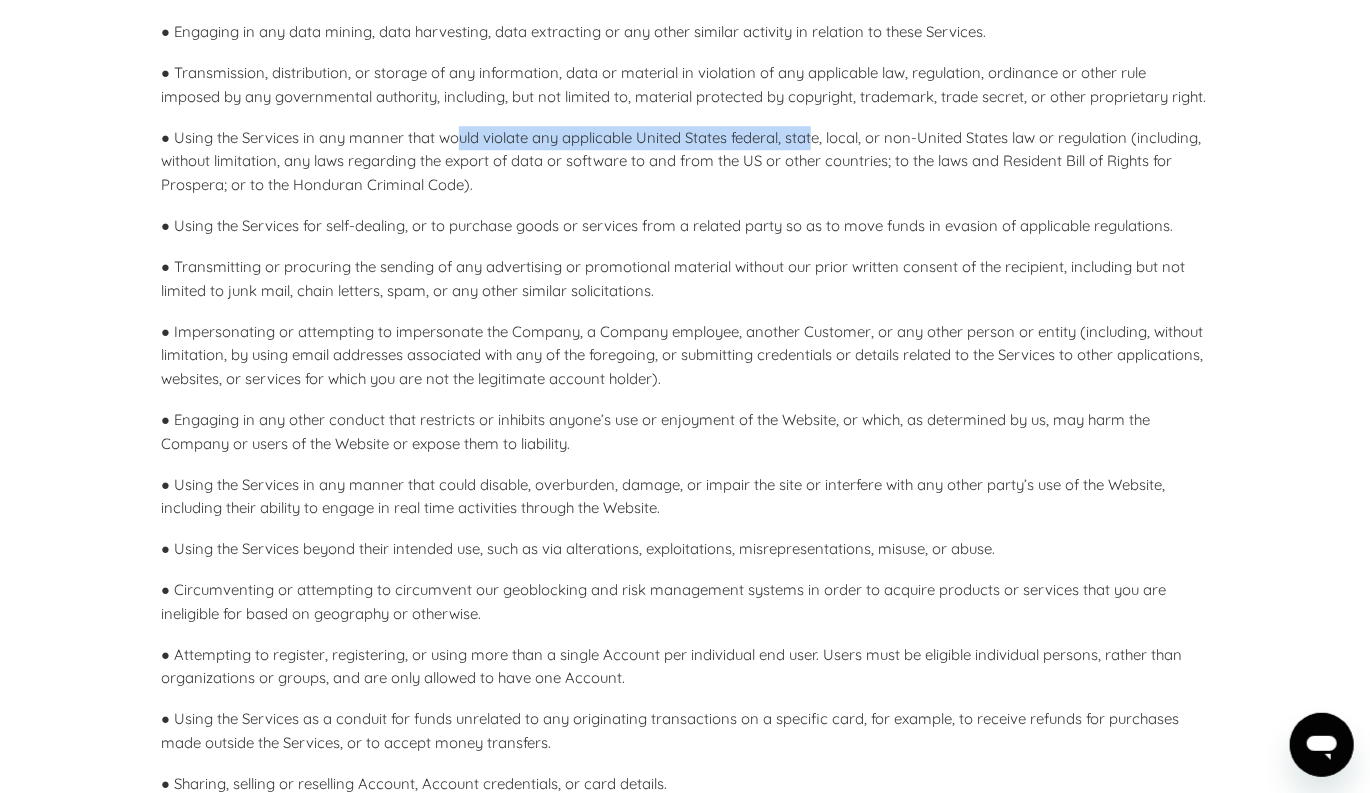 drag, startPoint x: 479, startPoint y: 368, endPoint x: 866, endPoint y: 378, distance: 387.12918 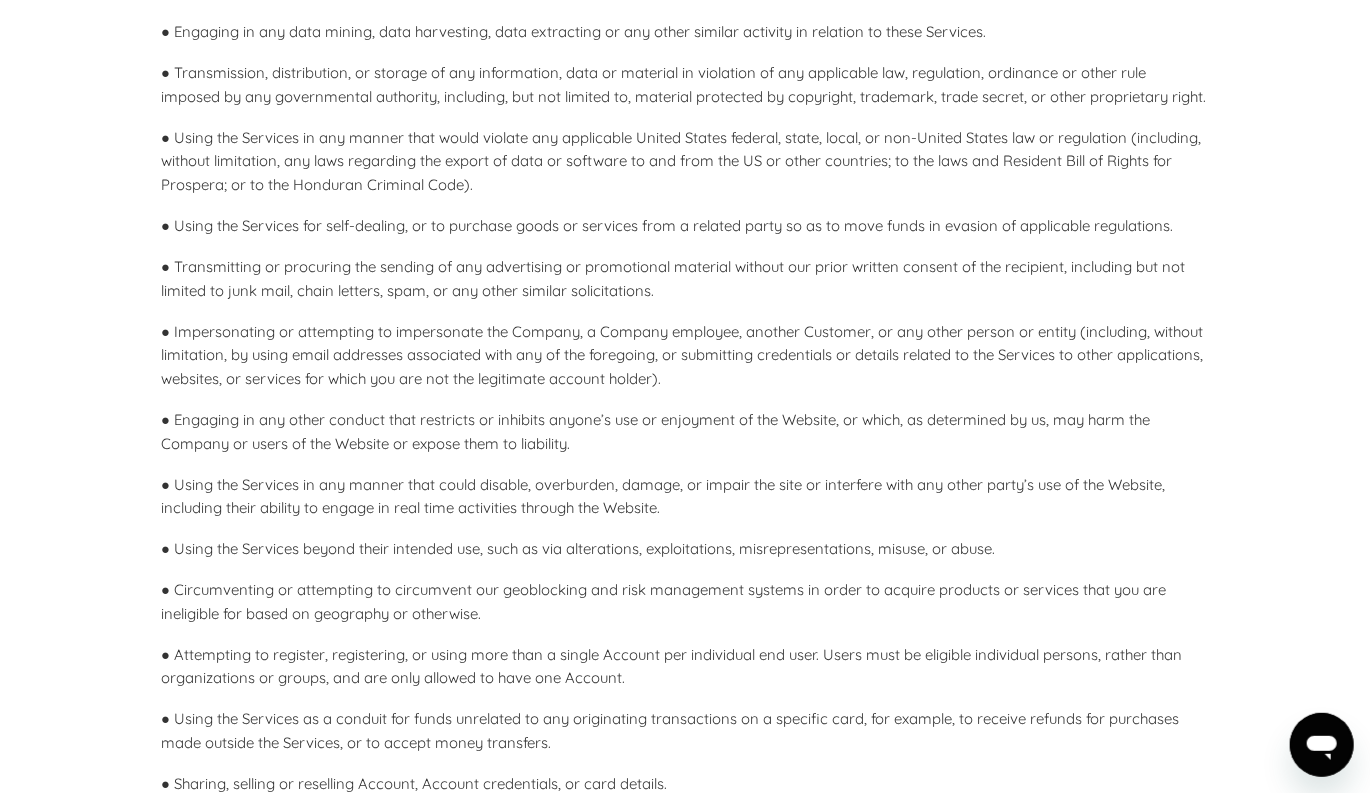 scroll, scrollTop: 6649, scrollLeft: 0, axis: vertical 